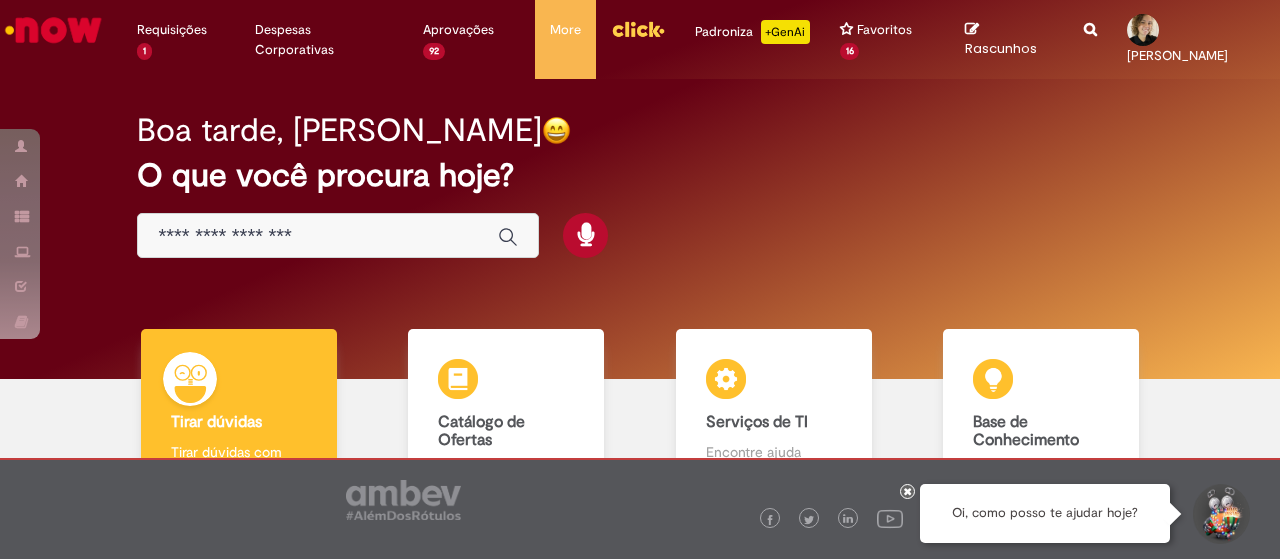 scroll, scrollTop: 0, scrollLeft: 0, axis: both 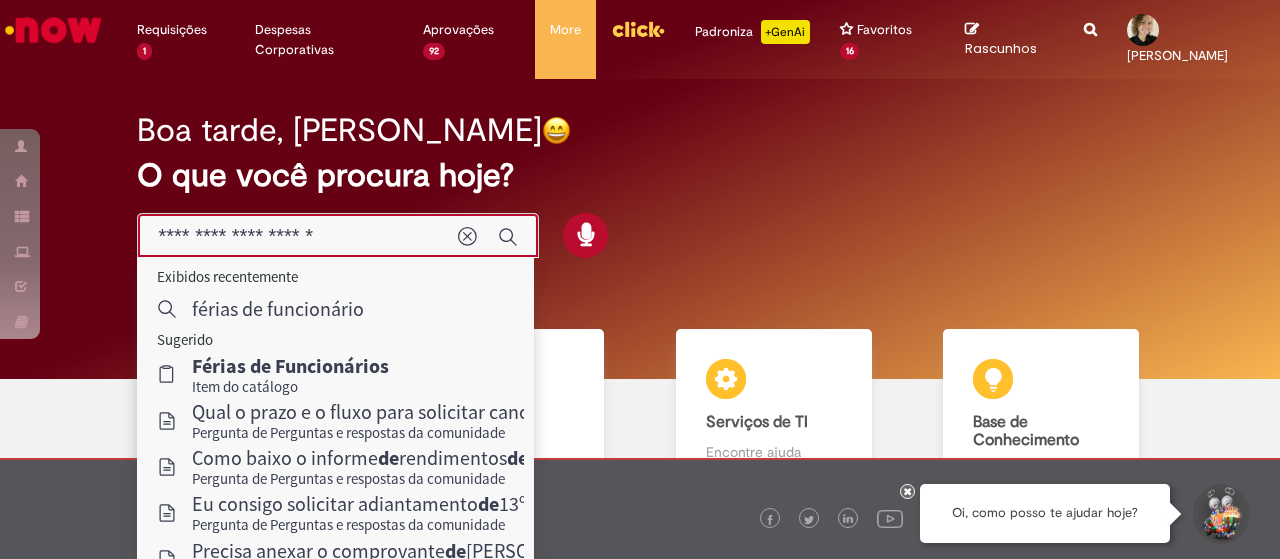 type on "**********" 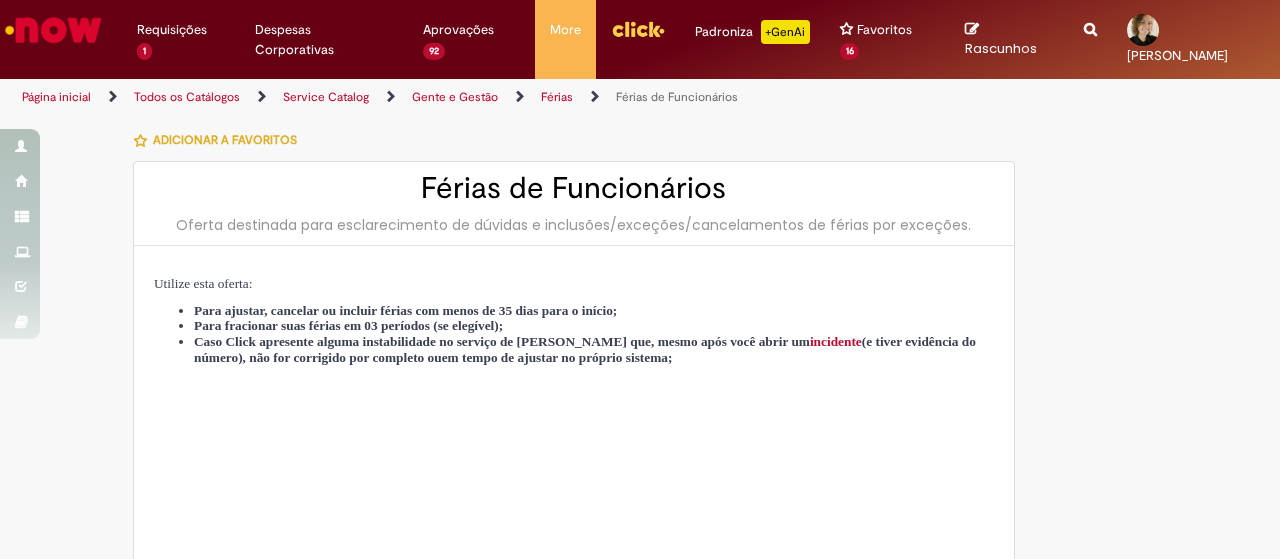 type on "********" 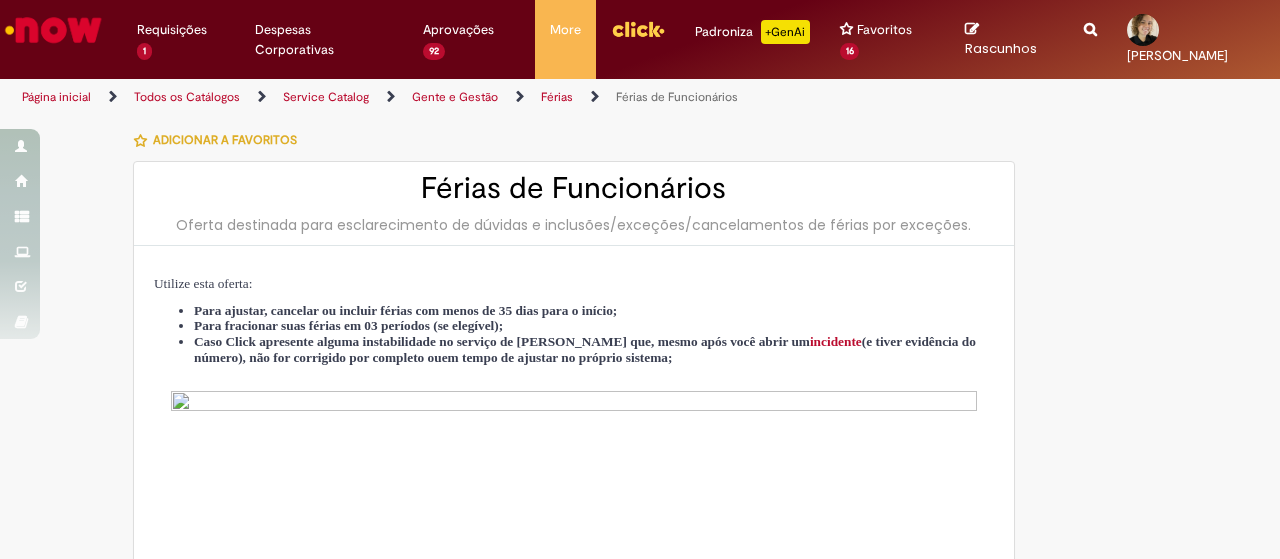 type on "**********" 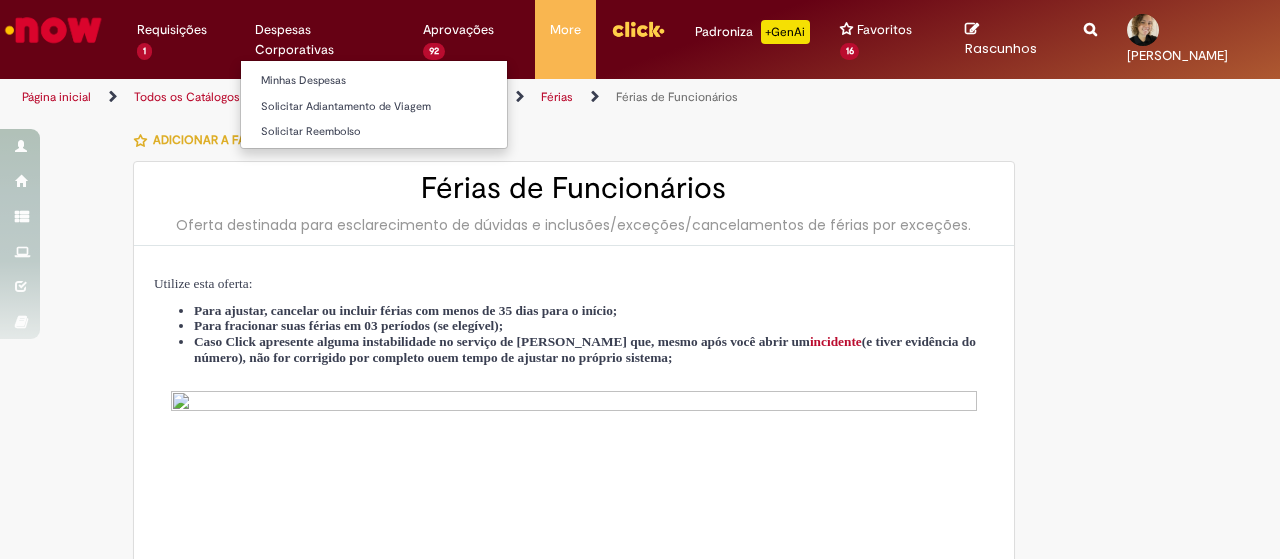 type on "**********" 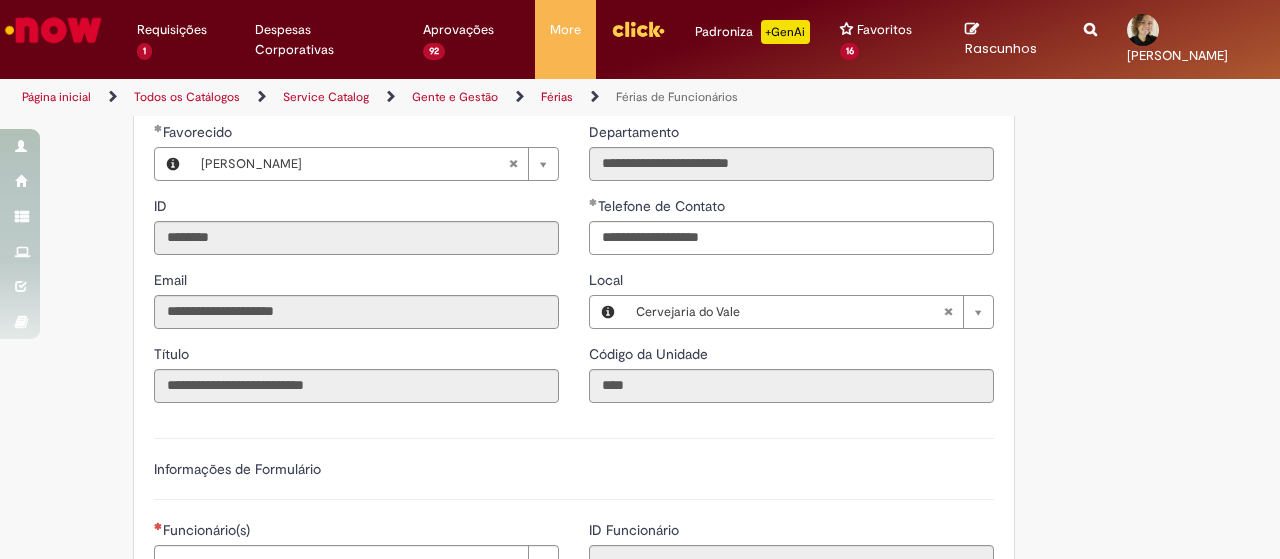 scroll, scrollTop: 1200, scrollLeft: 0, axis: vertical 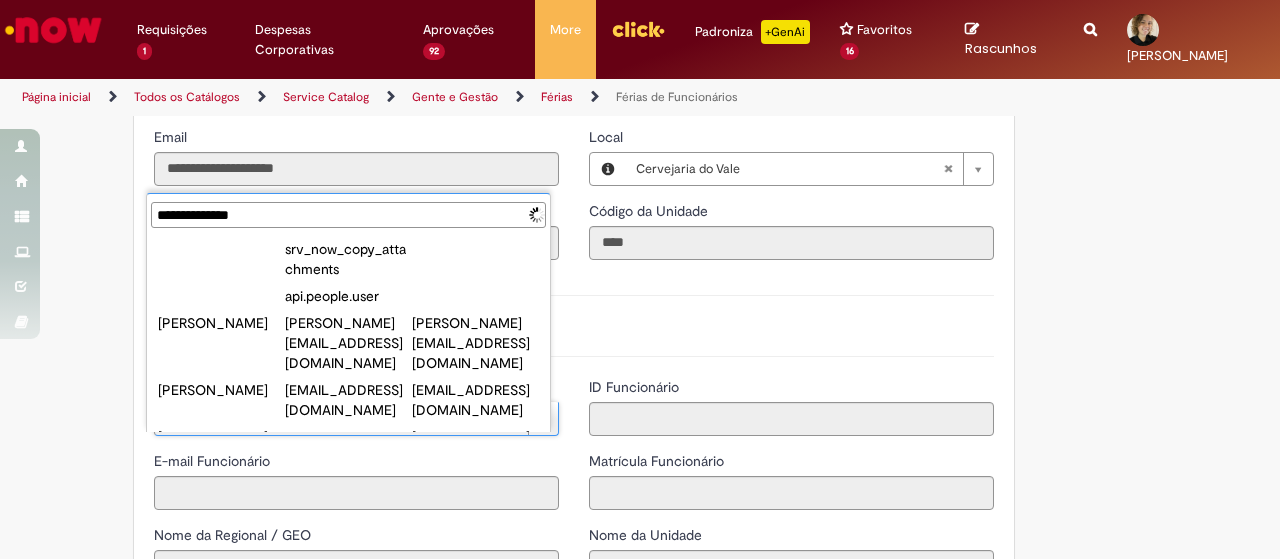 type on "**********" 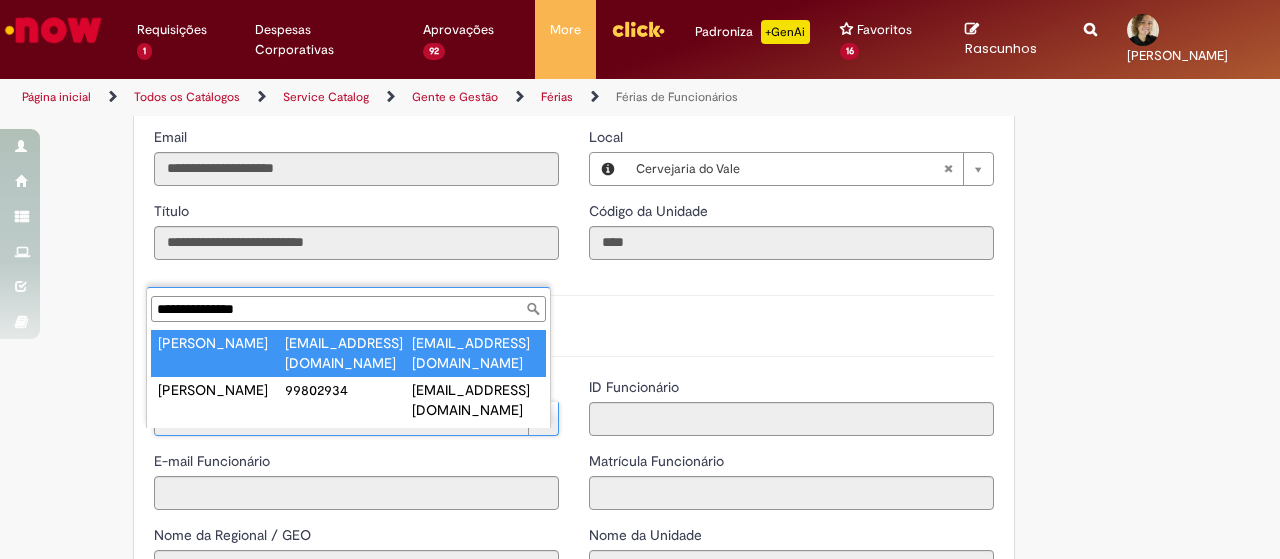 type on "**********" 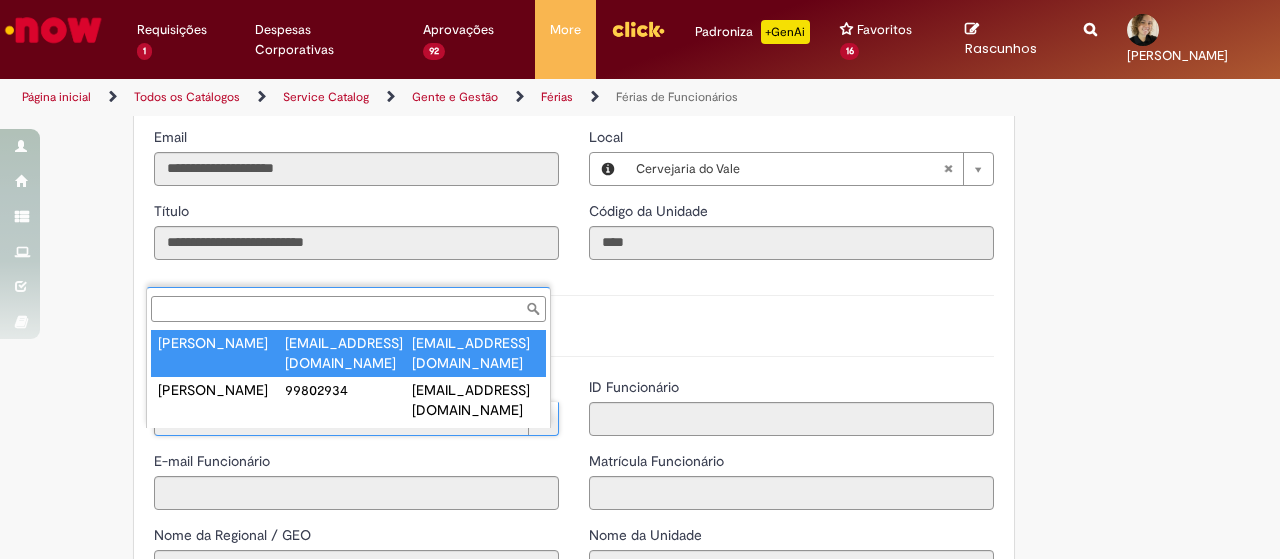 type on "**********" 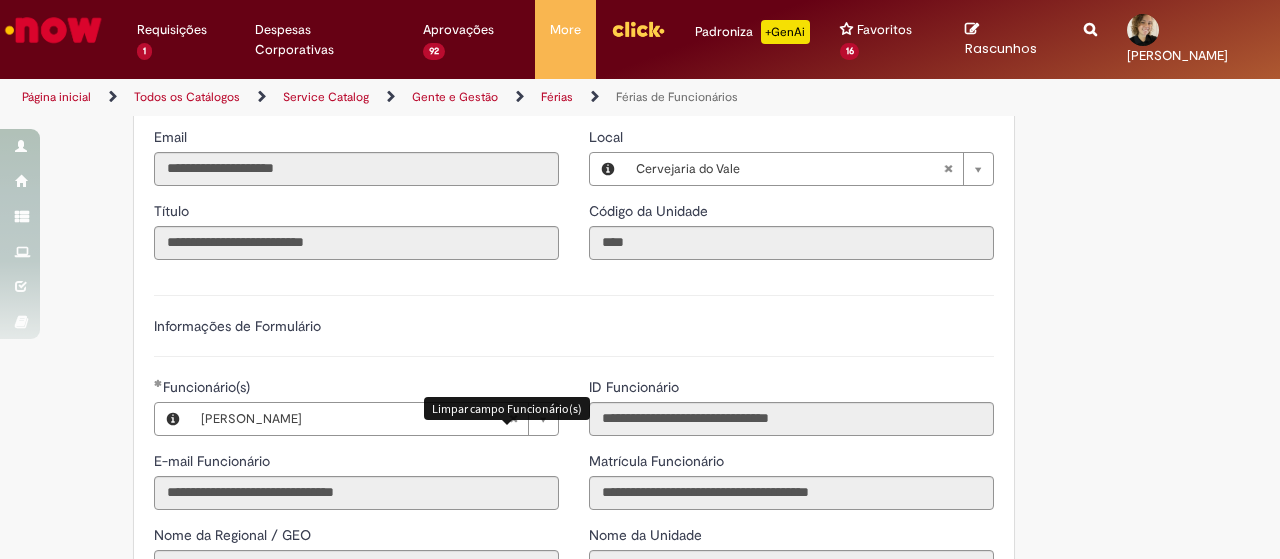 click at bounding box center (513, 419) 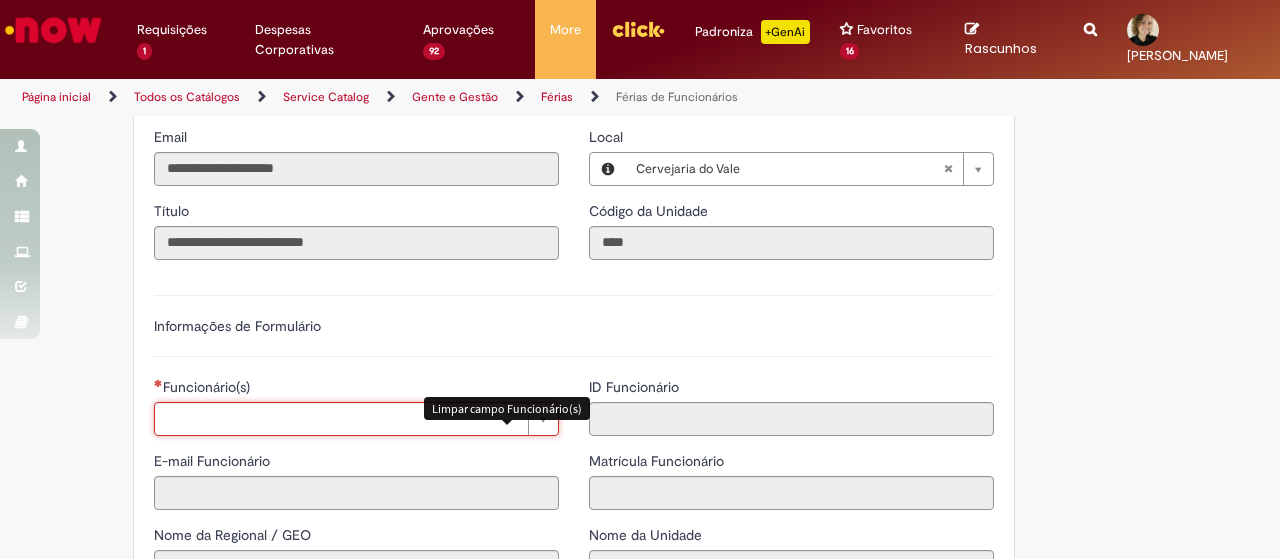 scroll, scrollTop: 0, scrollLeft: 0, axis: both 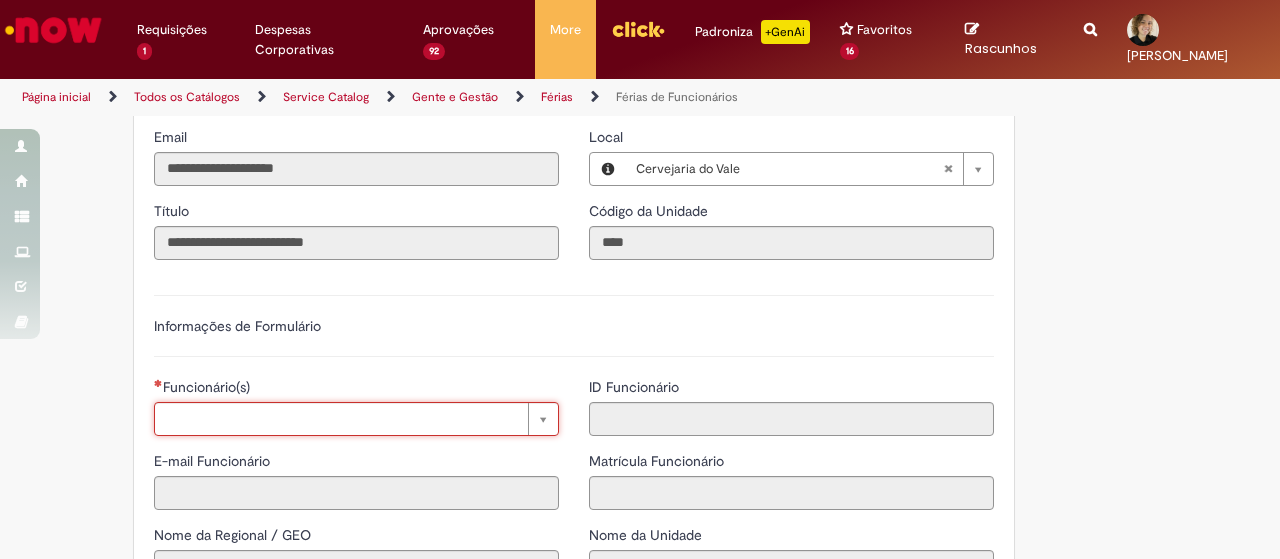 type on "*" 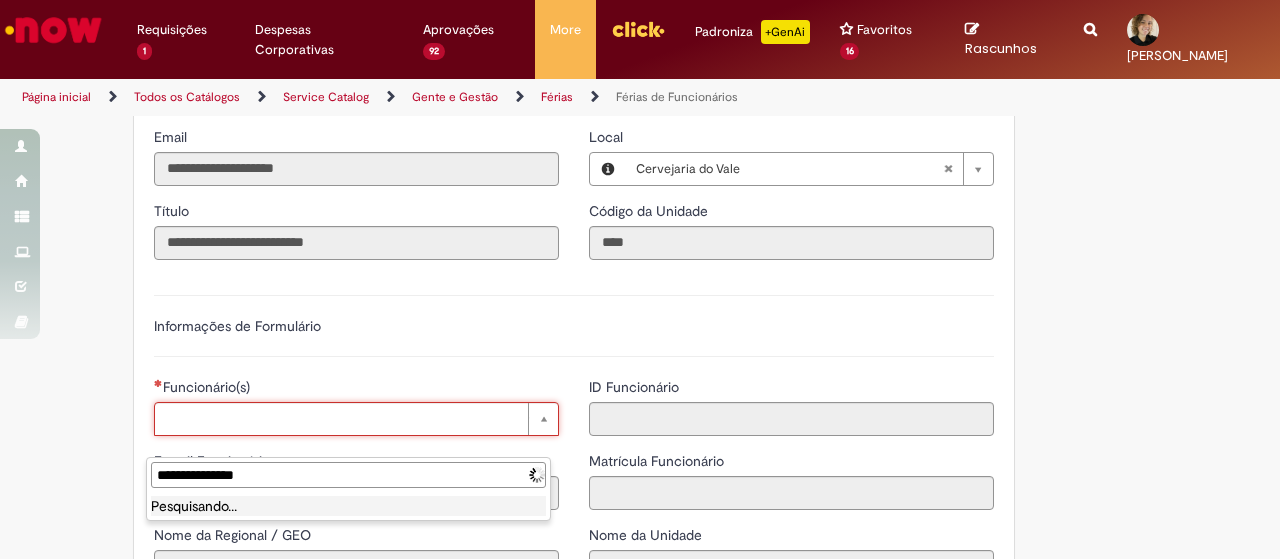 type on "**********" 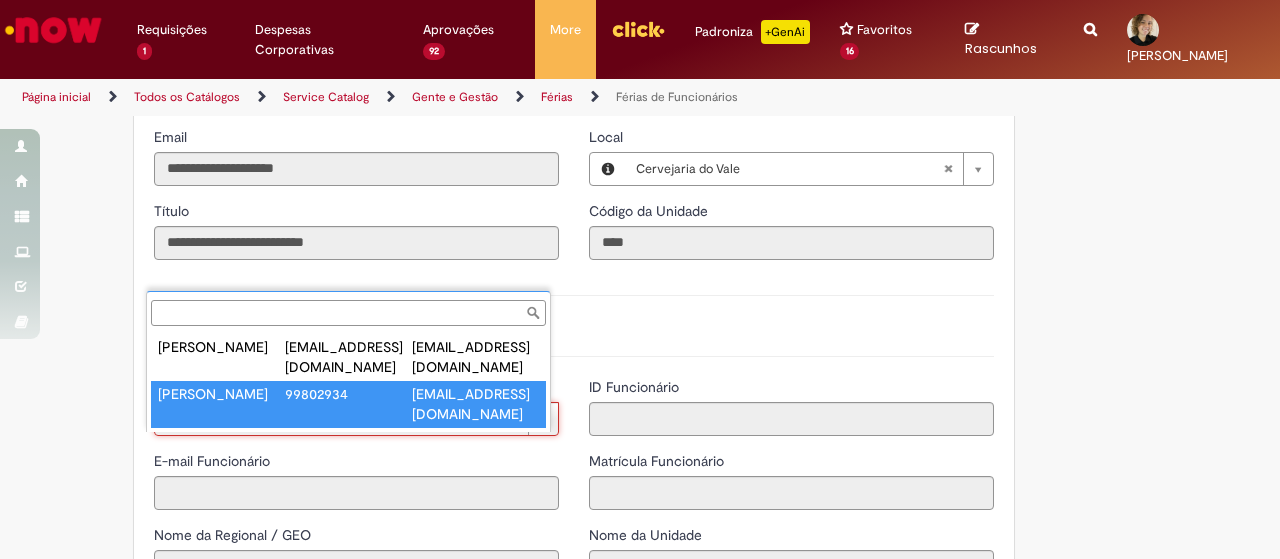 type on "**********" 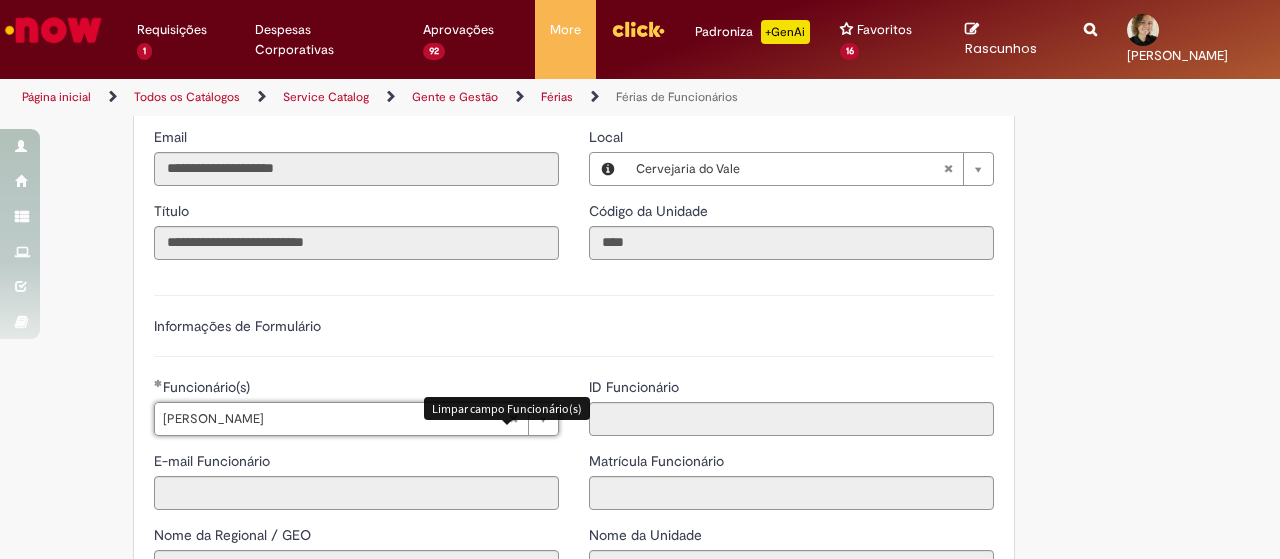 type on "**********" 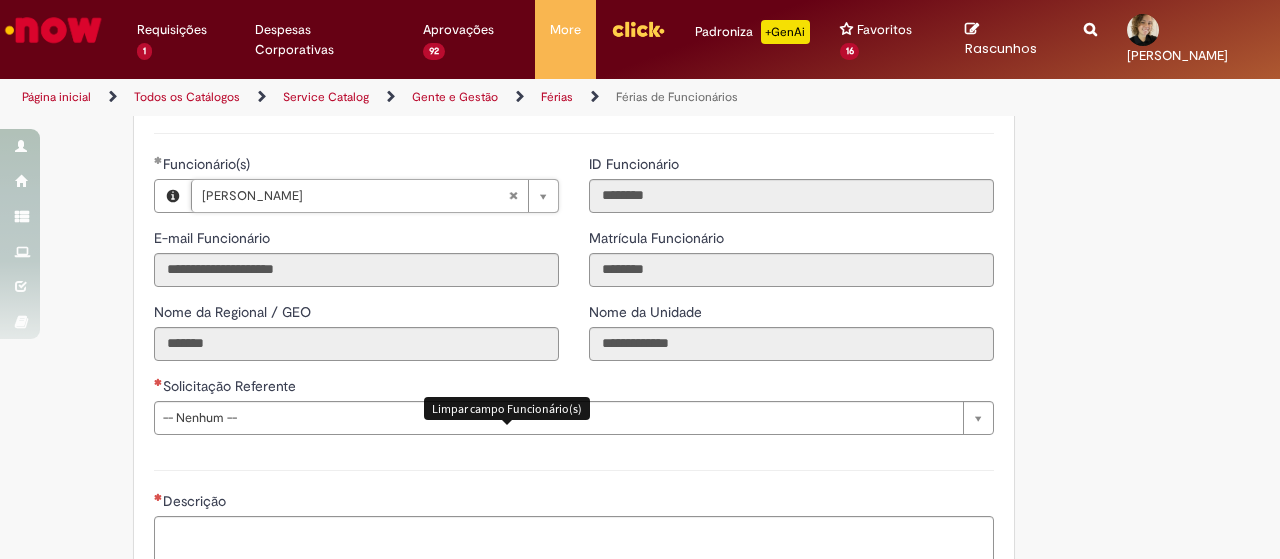 scroll, scrollTop: 1500, scrollLeft: 0, axis: vertical 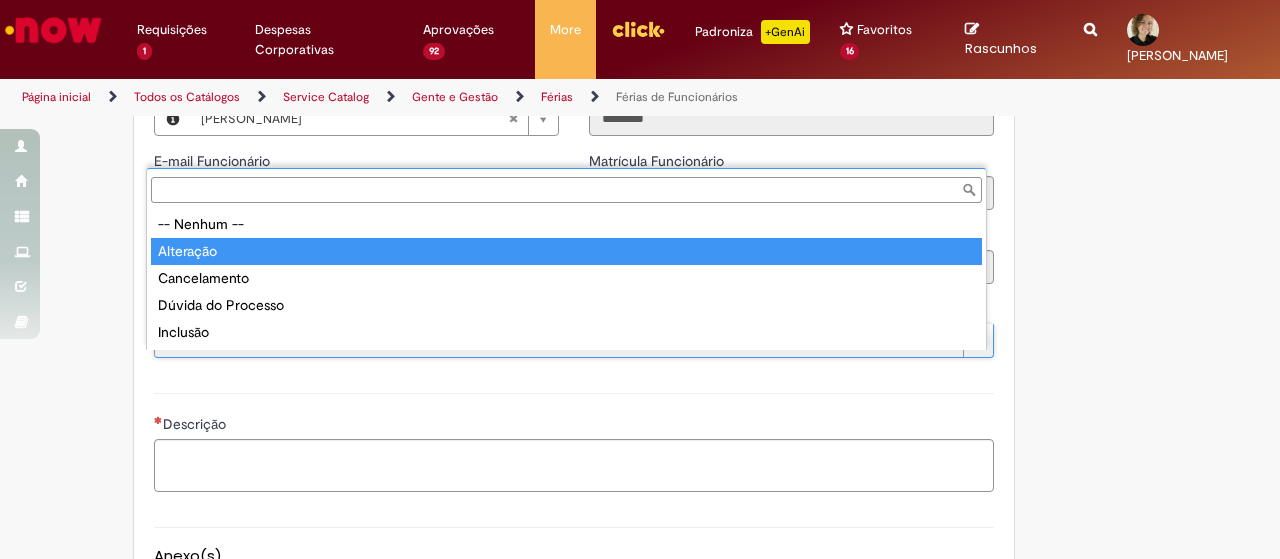 type on "*********" 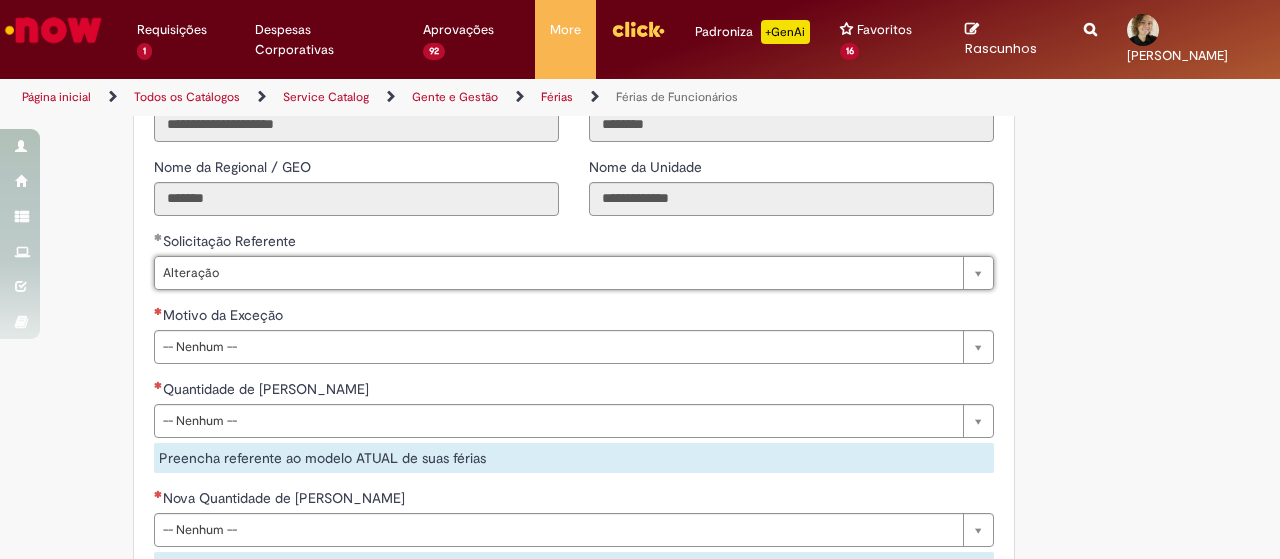 scroll, scrollTop: 1600, scrollLeft: 0, axis: vertical 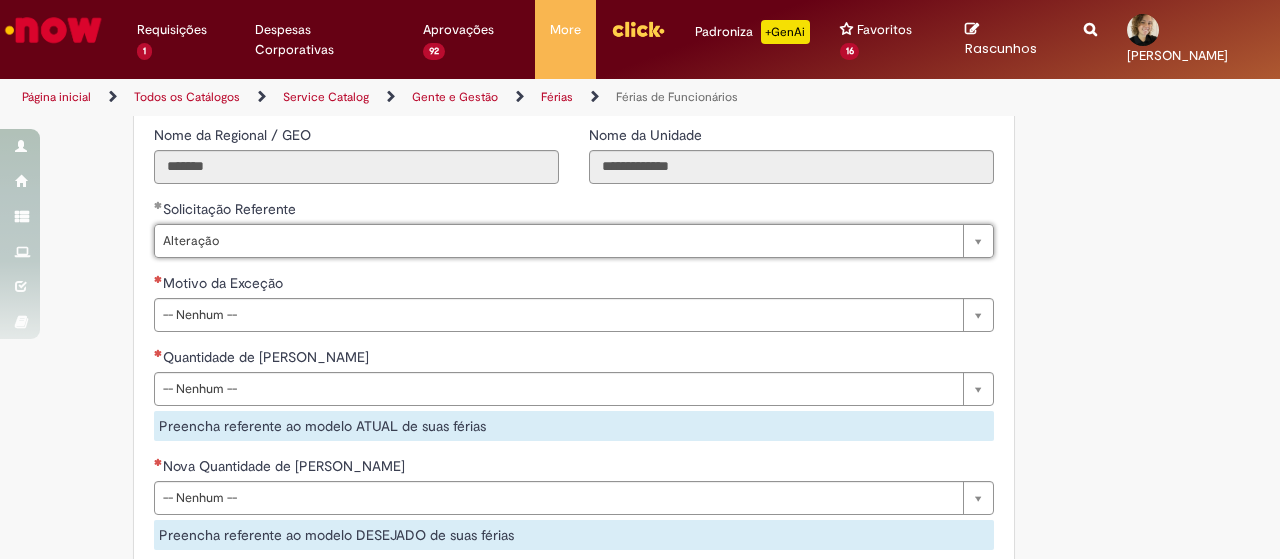click on "**********" at bounding box center (574, 419) 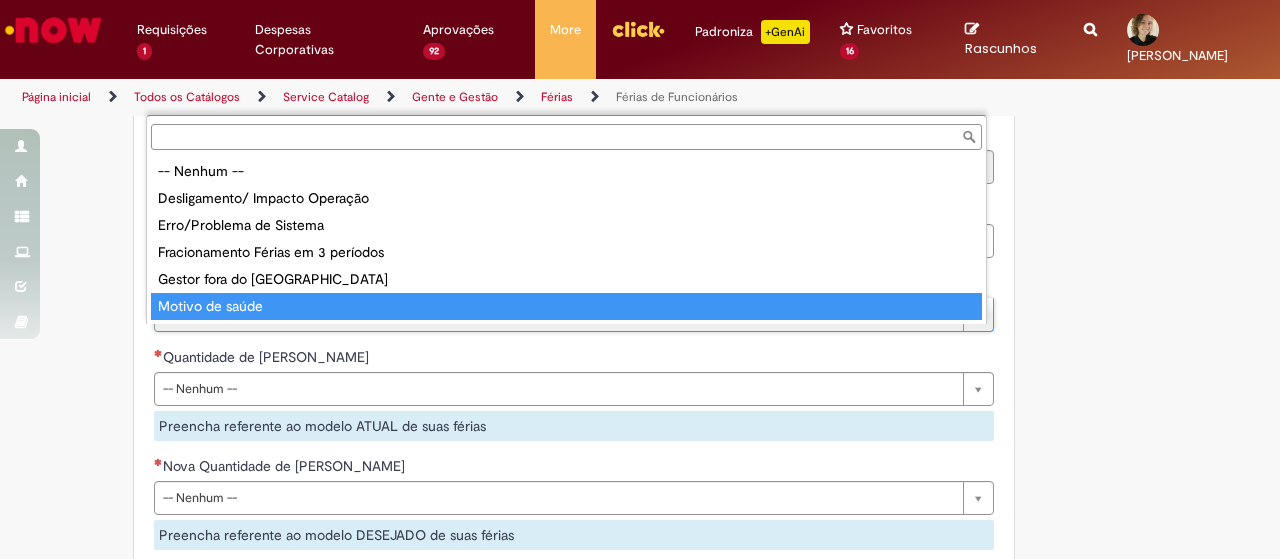 type on "**********" 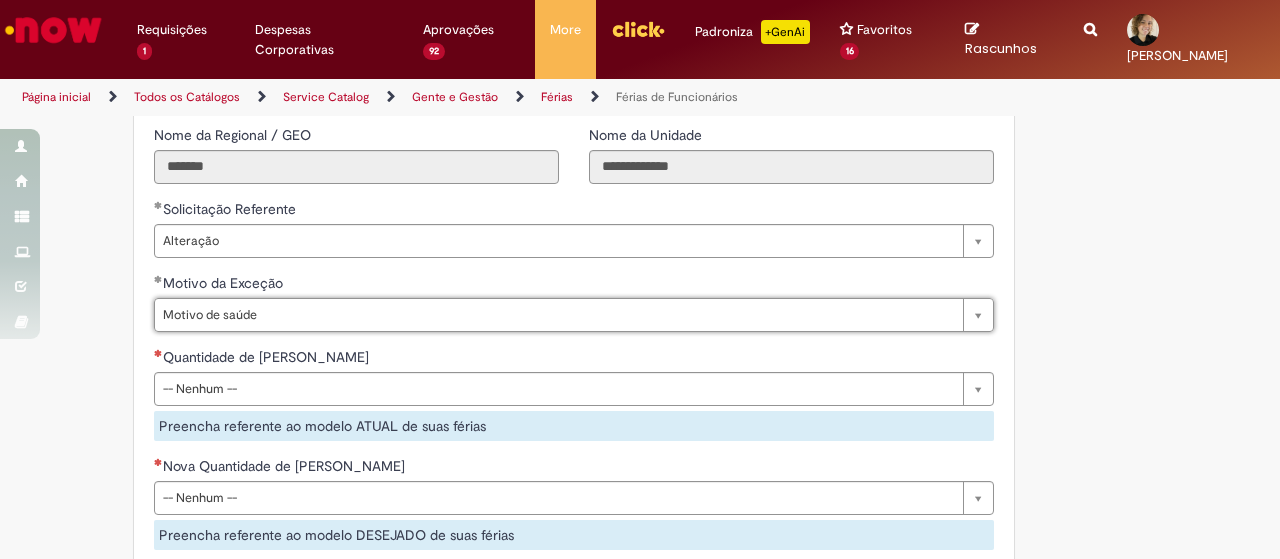 scroll, scrollTop: 1700, scrollLeft: 0, axis: vertical 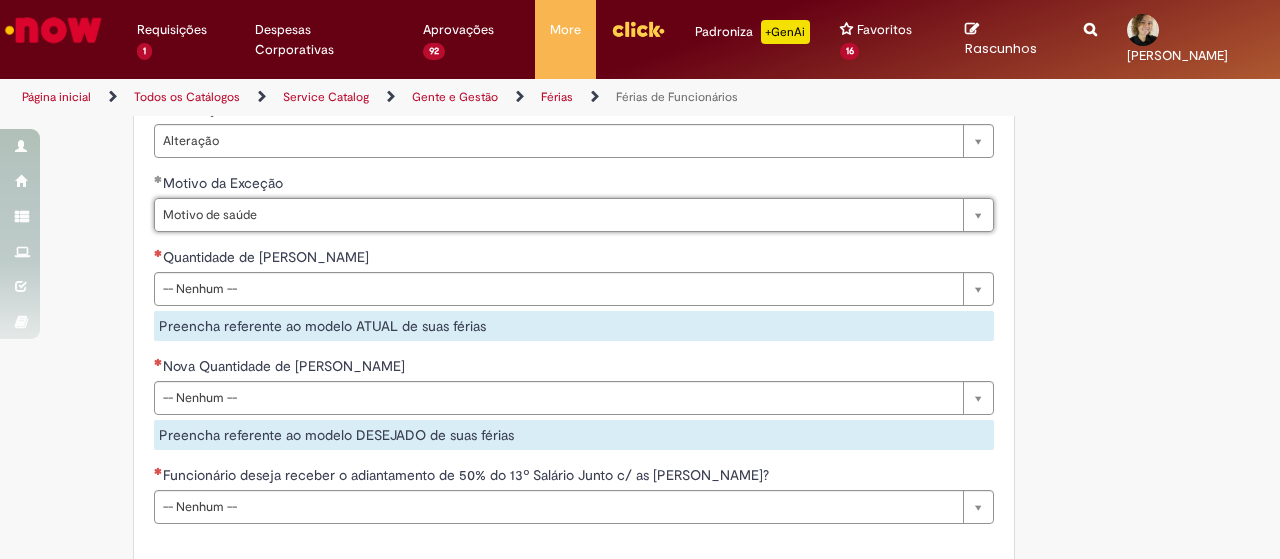 click on "Adicionar a Favoritos
Férias de Funcionários
Oferta destinada para esclarecimento de dúvidas e inclusões/exceções/cancelamentos de férias por exceções.
Utilize esta oferta:
Para ajustar, cancelar ou incluir férias com menos de 35 dias para o início;
Para fracionar suas férias em 03 períodos (se elegível);
Caso Click apresente alguma instabilidade no serviço de Férias que, mesmo após você abrir um  incidente  (e tiver evidência do número), não for corrigido por completo ou  em tempo de ajustar no próprio sistema;
> Para incluir, alterar ou cancelar Férias dentro do prazo de 35 dias de antecedência, é só acessar  Portal Click  > Você > Férias; > Para acessar a Diretriz de Férias, basta  clicar aqui
> Ficou com dúvidas sobre Férias via Termo? É só acessar a   FAQ – Fluxo de alteração de férias por exceção no Click Dúvidas Trabalhistas ." at bounding box center [640, -263] 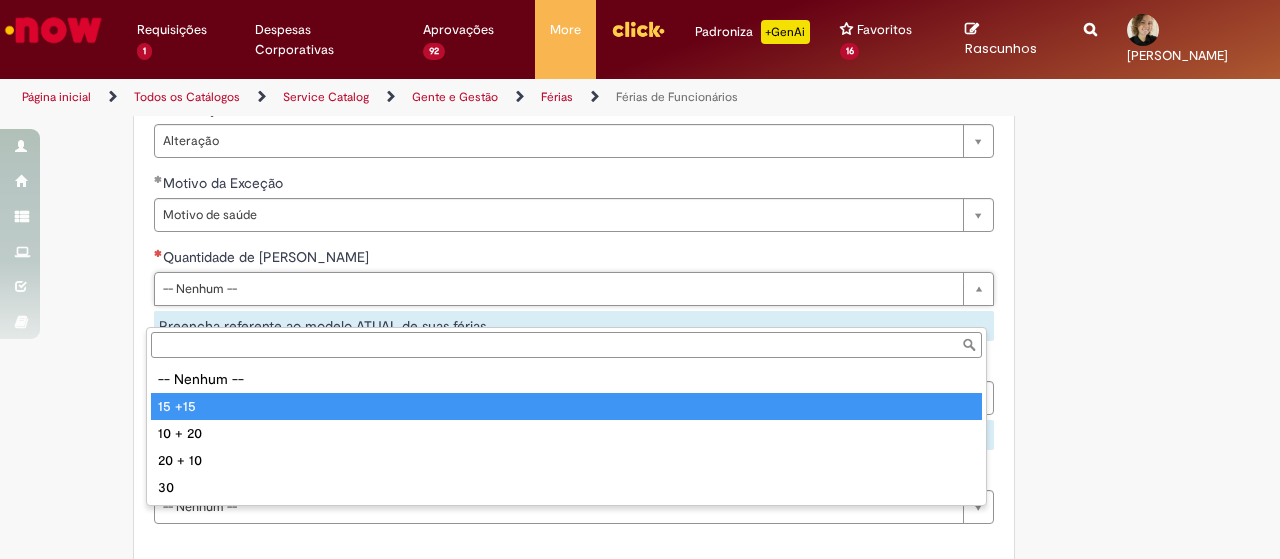 type on "******" 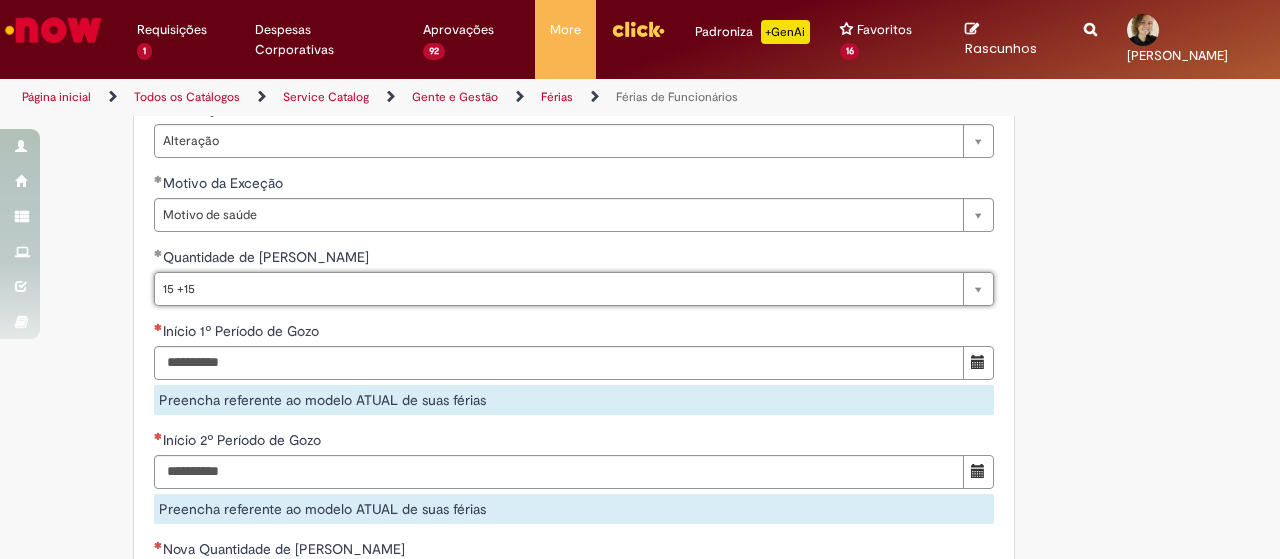 scroll, scrollTop: 1800, scrollLeft: 0, axis: vertical 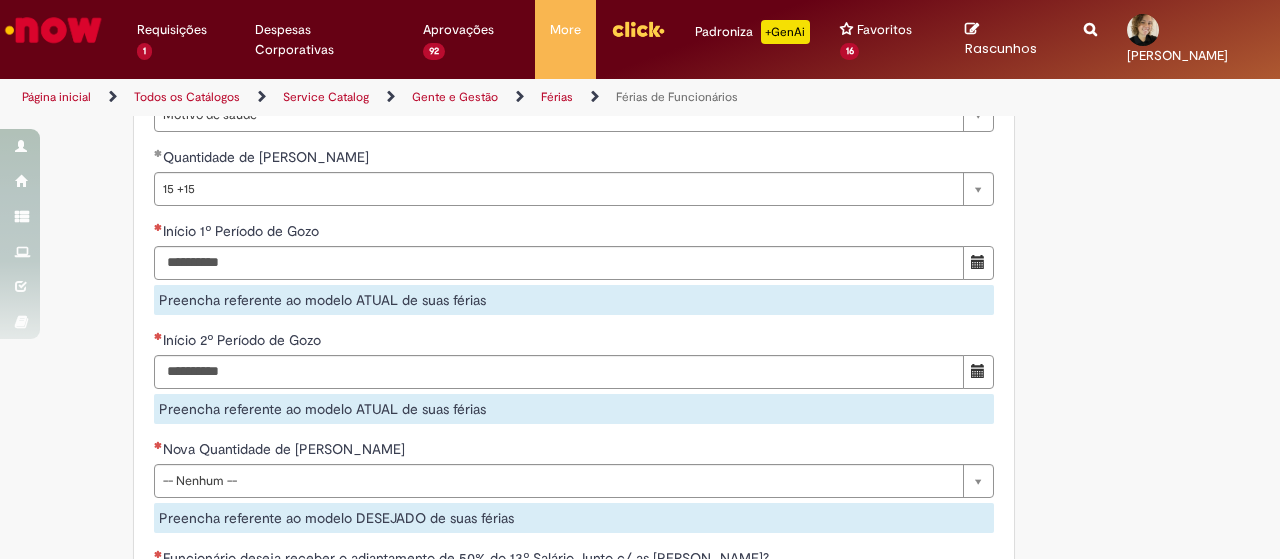 click on "Adicionar a Favoritos
Férias de Funcionários
Oferta destinada para esclarecimento de dúvidas e inclusões/exceções/cancelamentos de férias por exceções.
Utilize esta oferta:
Para ajustar, cancelar ou incluir férias com menos de 35 dias para o início;
Para fracionar suas férias em 03 períodos (se elegível);
Caso Click apresente alguma instabilidade no serviço de Férias que, mesmo após você abrir um  incidente  (e tiver evidência do número), não for corrigido por completo ou  em tempo de ajustar no próprio sistema;
> Para incluir, alterar ou cancelar Férias dentro do prazo de 35 dias de antecedência, é só acessar  Portal Click  > Você > Férias; > Para acessar a Diretriz de Férias, basta  clicar aqui
> Ficou com dúvidas sobre Férias via Termo? É só acessar a   FAQ – Fluxo de alteração de férias por exceção no Click Dúvidas Trabalhistas ." at bounding box center [640, -271] 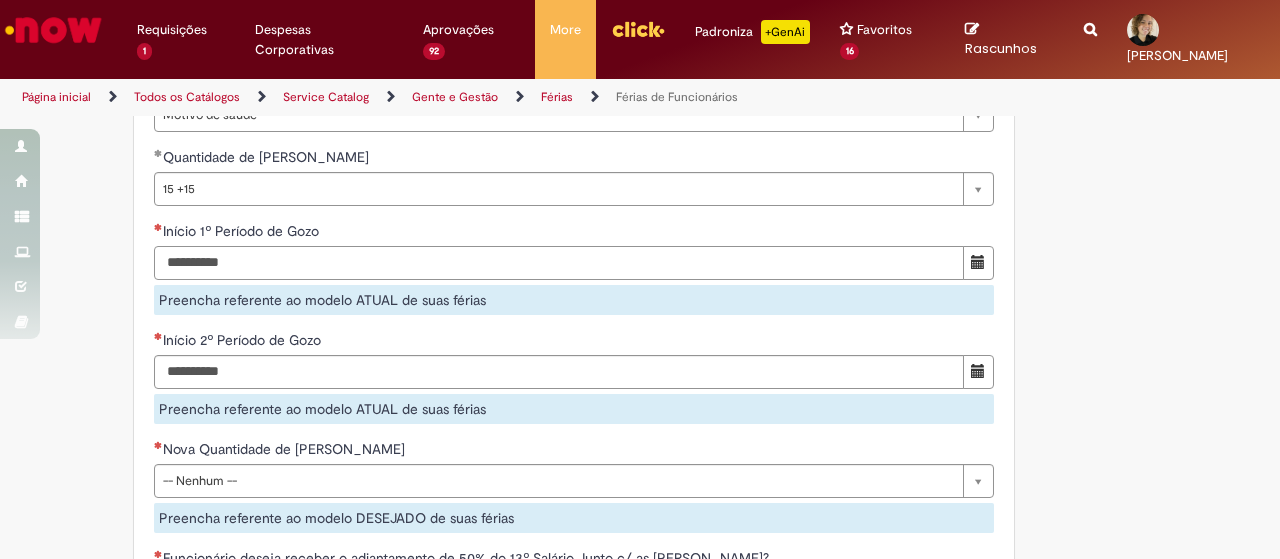 click on "Início 1º Período de Gozo" at bounding box center (559, 263) 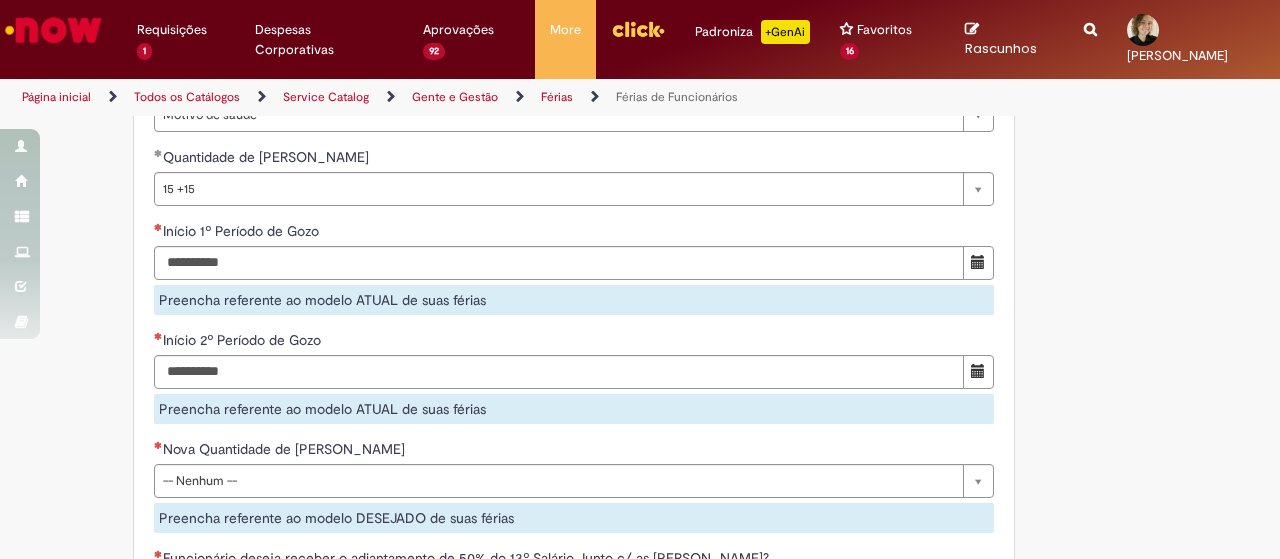 type 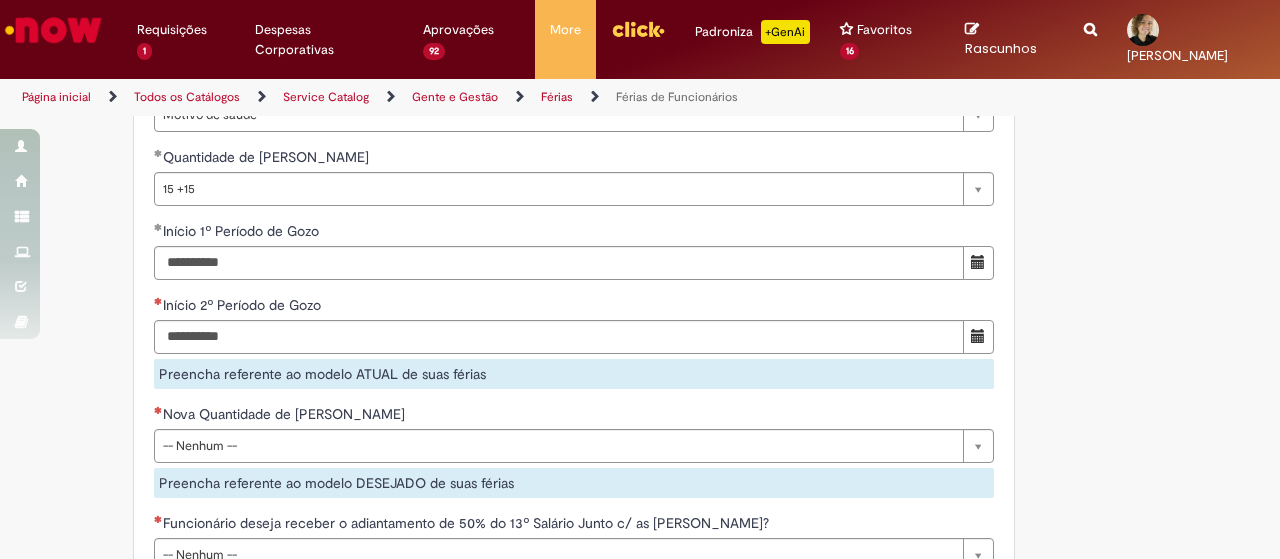 click on "Adicionar a Favoritos
Férias de Funcionários
Oferta destinada para esclarecimento de dúvidas e inclusões/exceções/cancelamentos de férias por exceções.
Utilize esta oferta:
Para ajustar, cancelar ou incluir férias com menos de 35 dias para o início;
Para fracionar suas férias em 03 períodos (se elegível);
Caso Click apresente alguma instabilidade no serviço de Férias que, mesmo após você abrir um  incidente  (e tiver evidência do número), não for corrigido por completo ou  em tempo de ajustar no próprio sistema;
> Para incluir, alterar ou cancelar Férias dentro do prazo de 35 dias de antecedência, é só acessar  Portal Click  > Você > Férias; > Para acessar a Diretriz de Férias, basta  clicar aqui
> Ficou com dúvidas sobre Férias via Termo? É só acessar a   FAQ – Fluxo de alteração de férias por exceção no Click  ou abrir chamado na oferta  ." at bounding box center [542, -289] 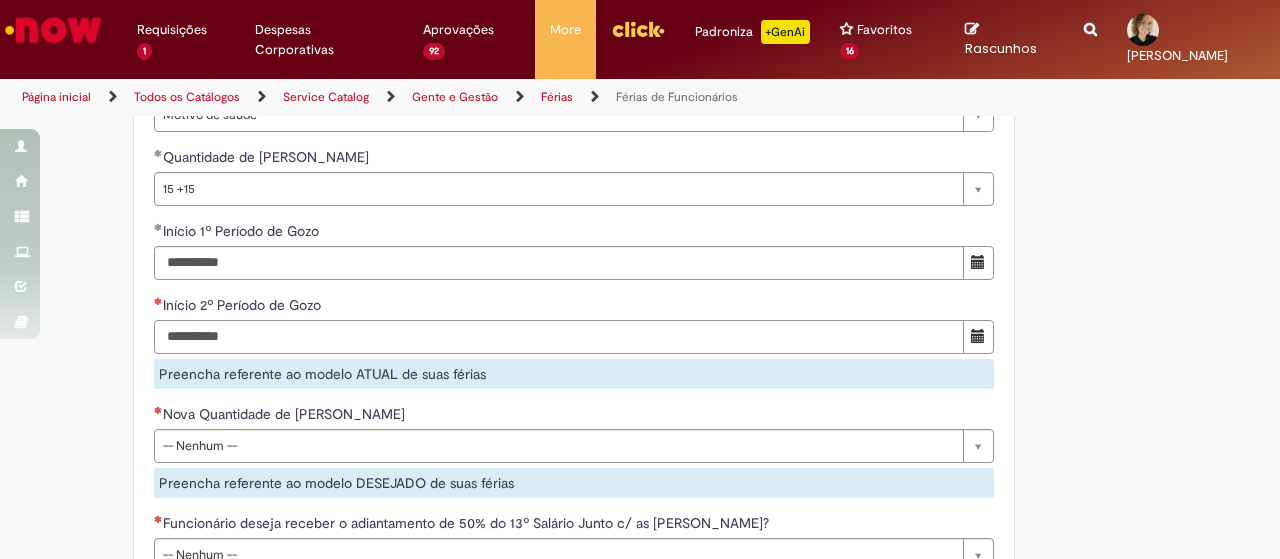 click on "Início 2º Período de Gozo" at bounding box center [559, 337] 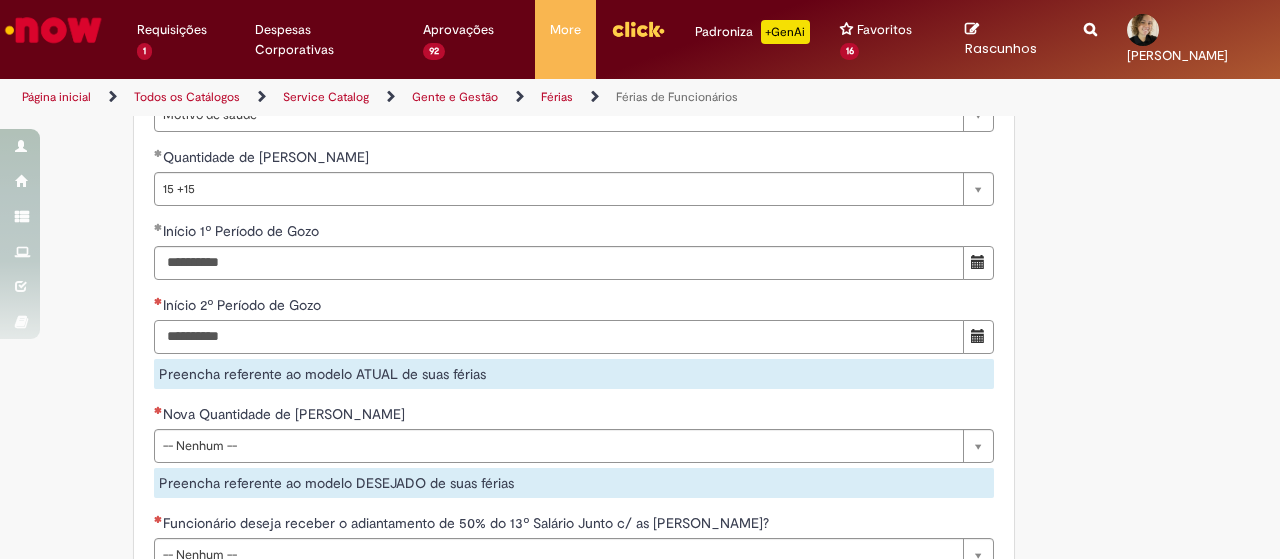 type on "**********" 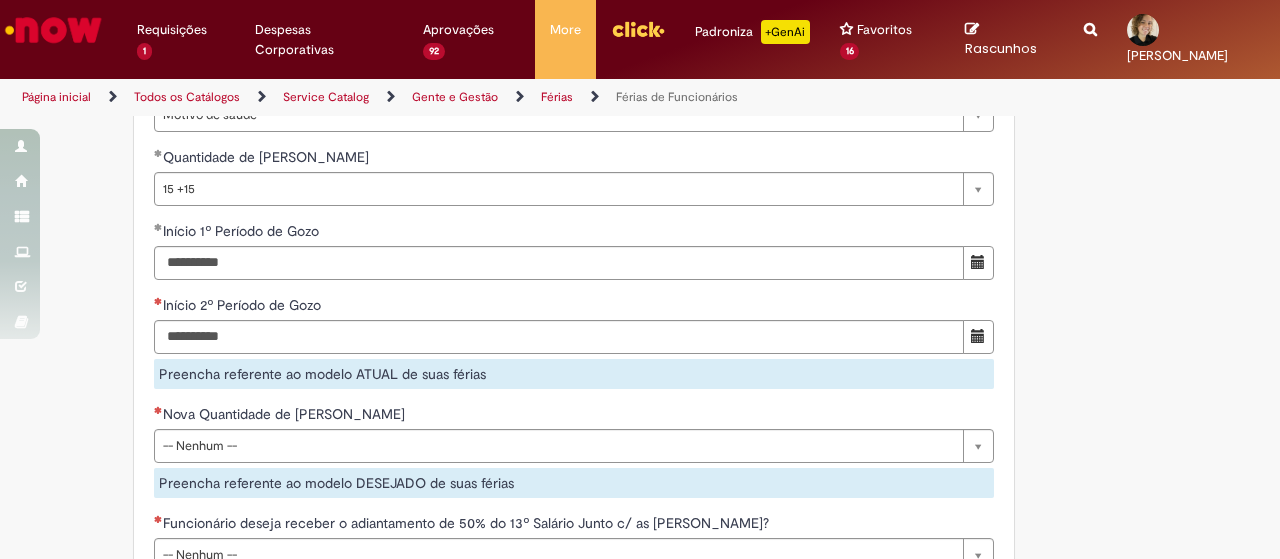 type 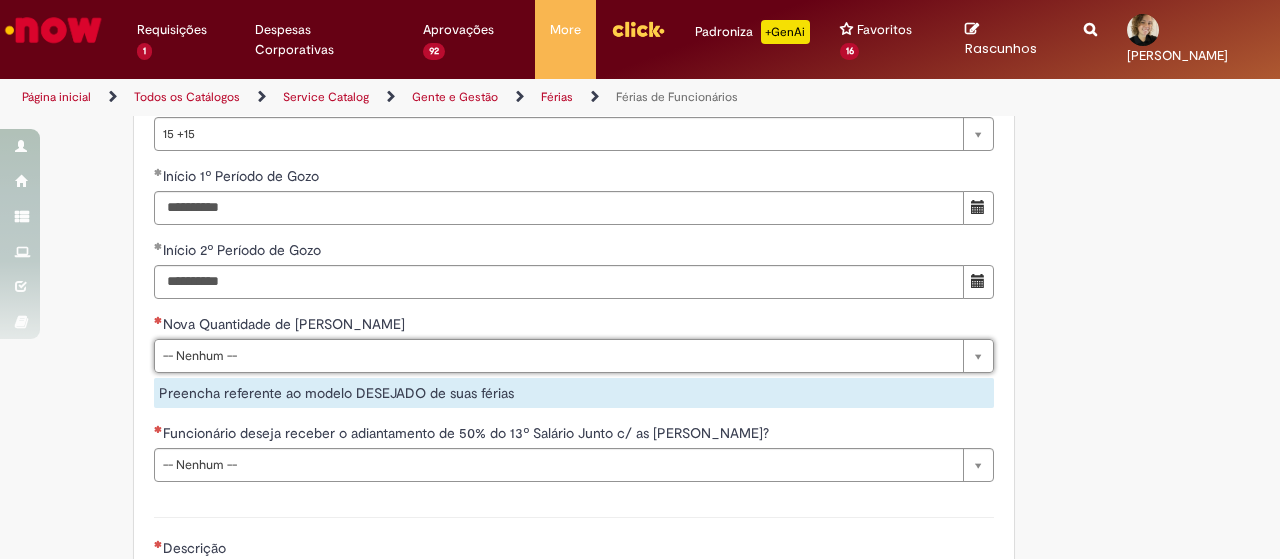 scroll, scrollTop: 1900, scrollLeft: 0, axis: vertical 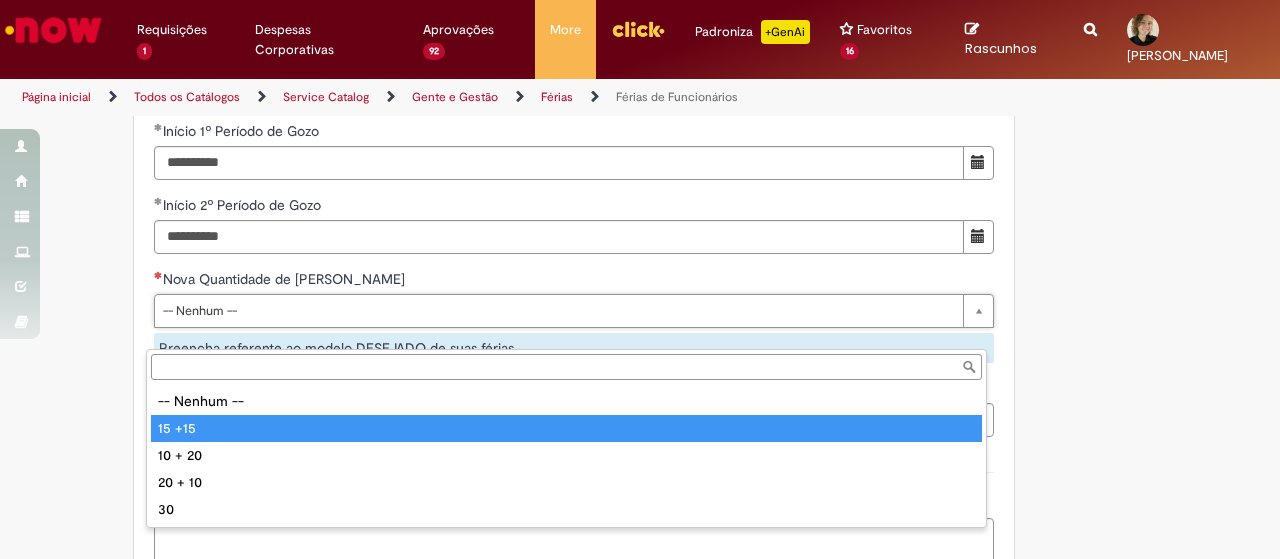 type on "******" 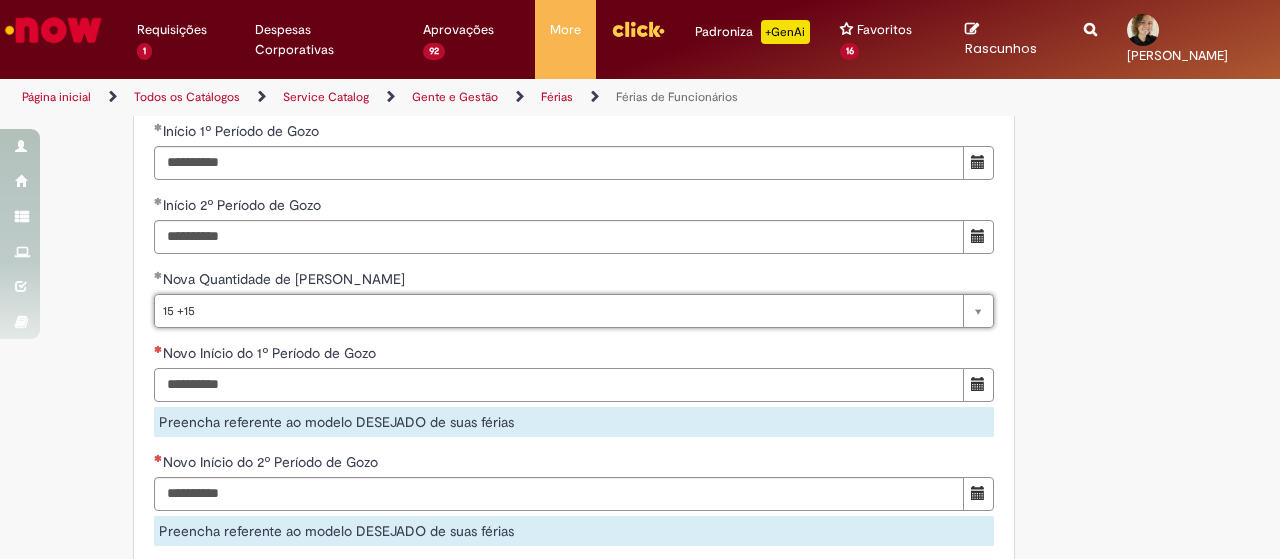 click on "Novo Início do 1º Período de Gozo" at bounding box center [559, 385] 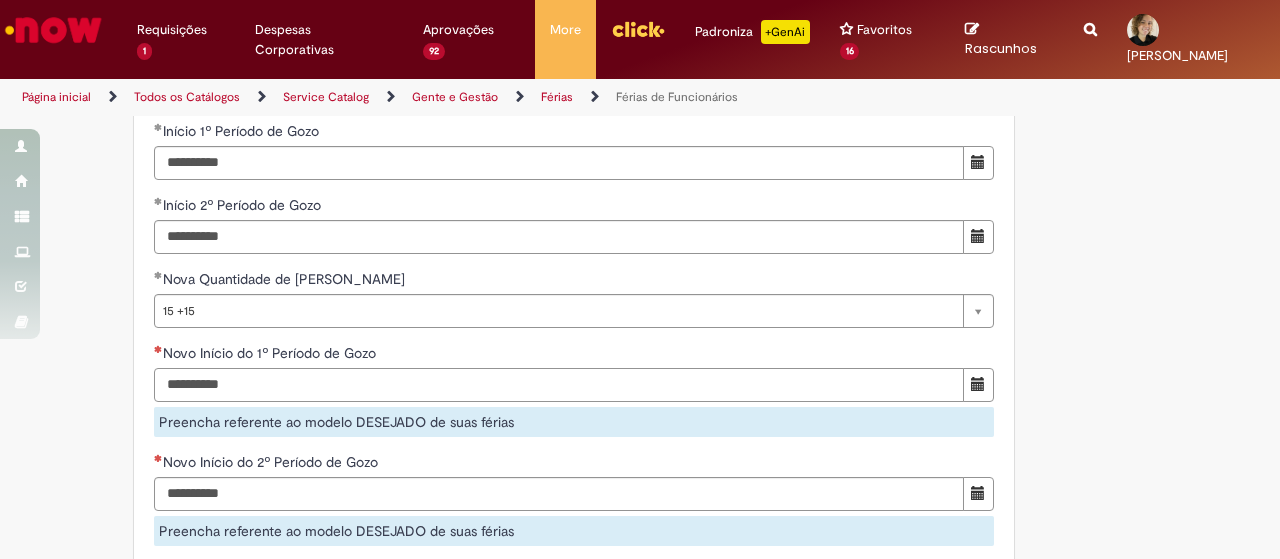 type on "**********" 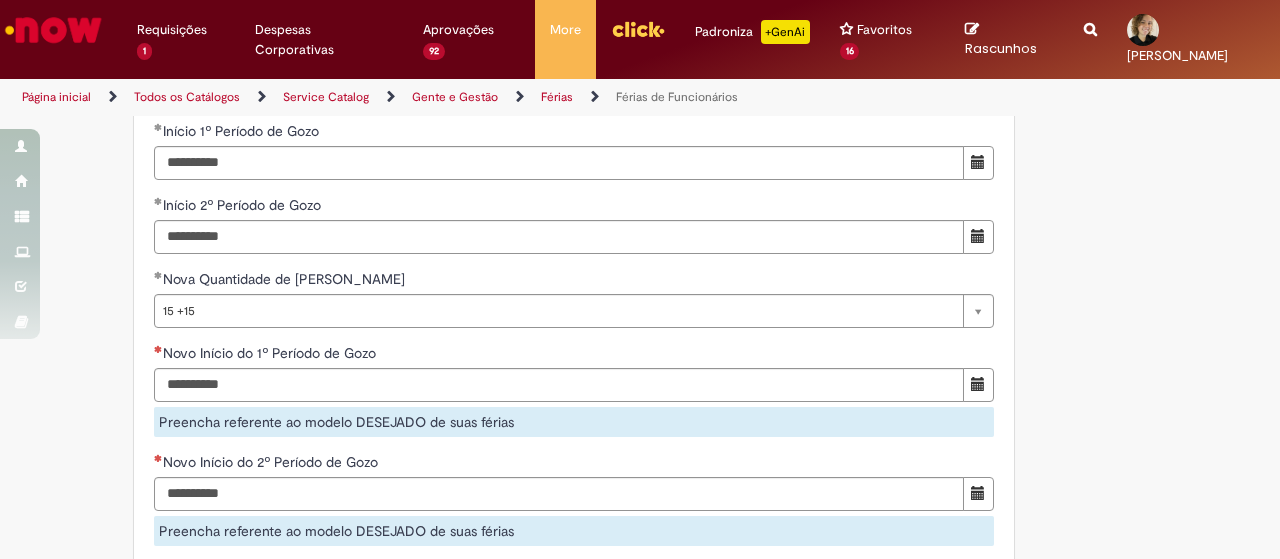 type 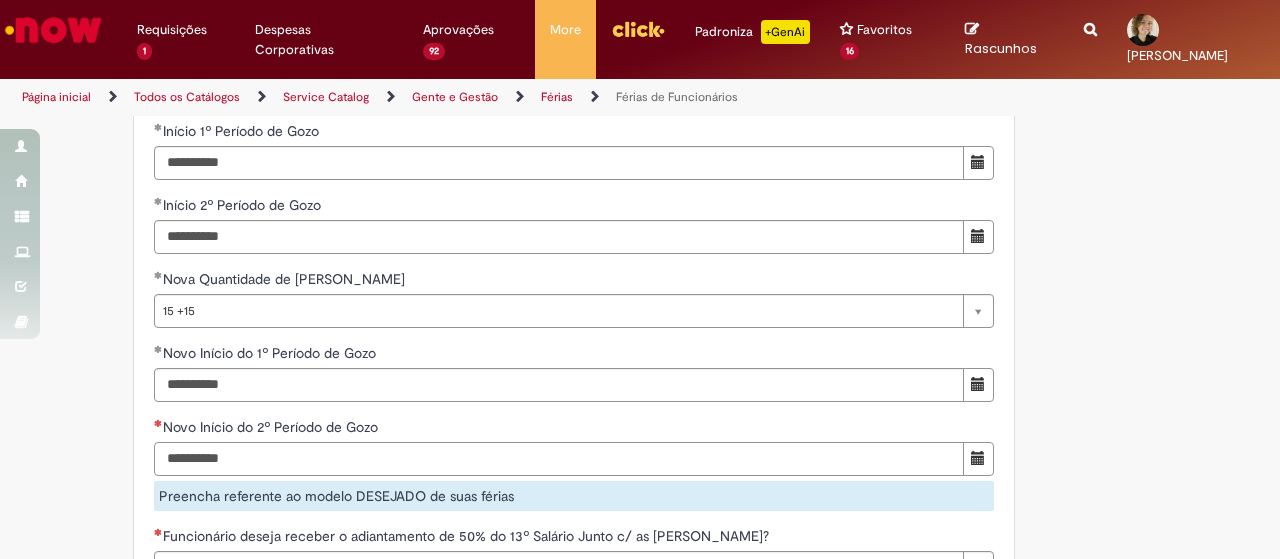 type on "**********" 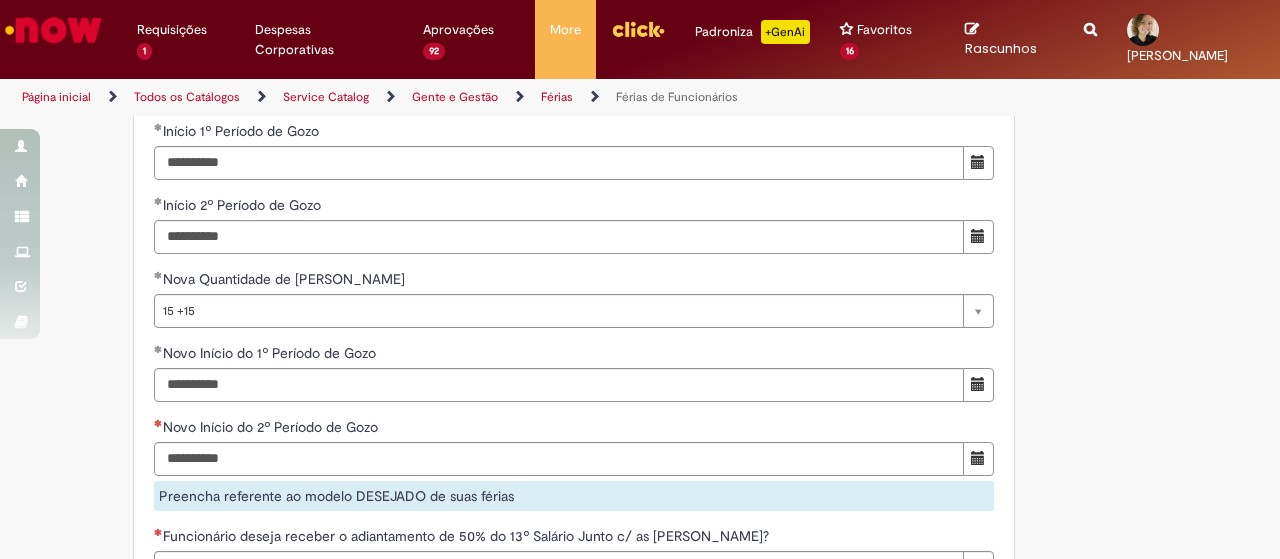 type 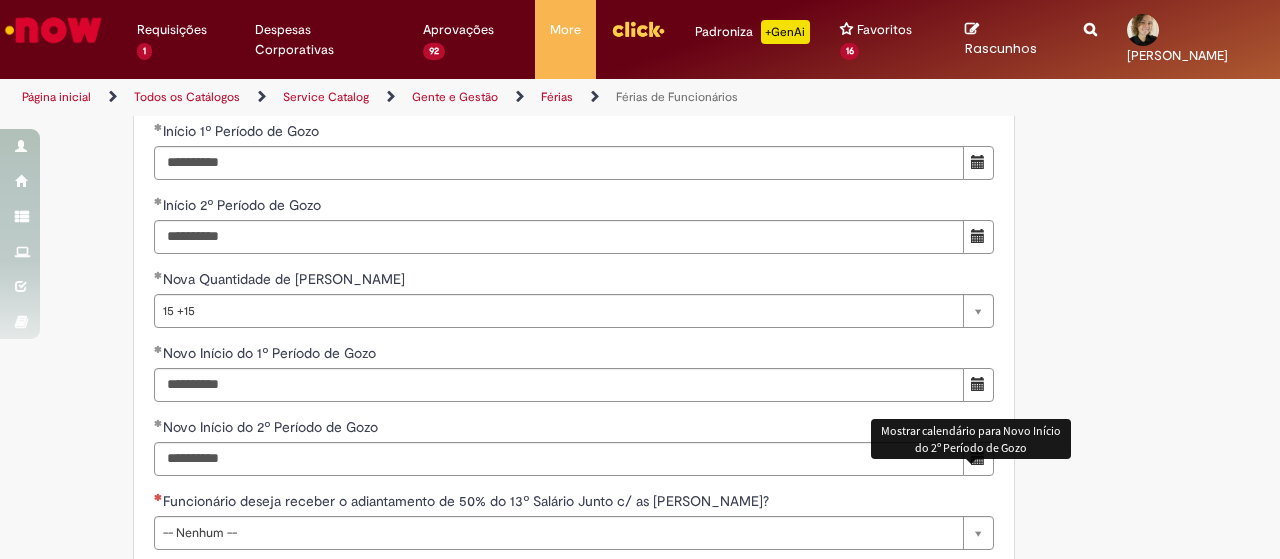 scroll, scrollTop: 2000, scrollLeft: 0, axis: vertical 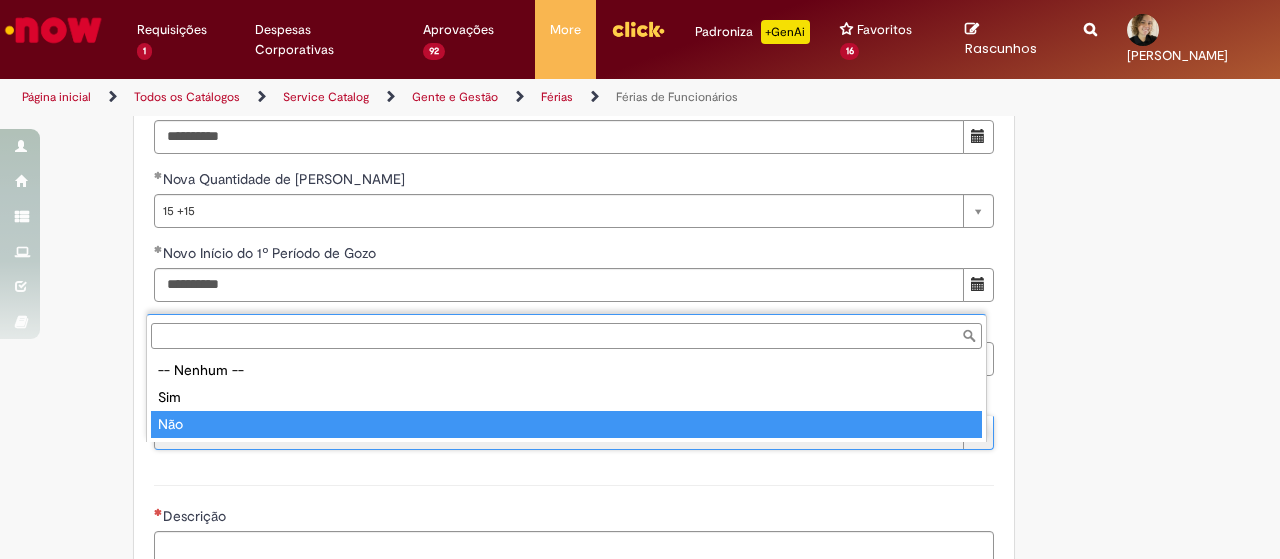 type on "***" 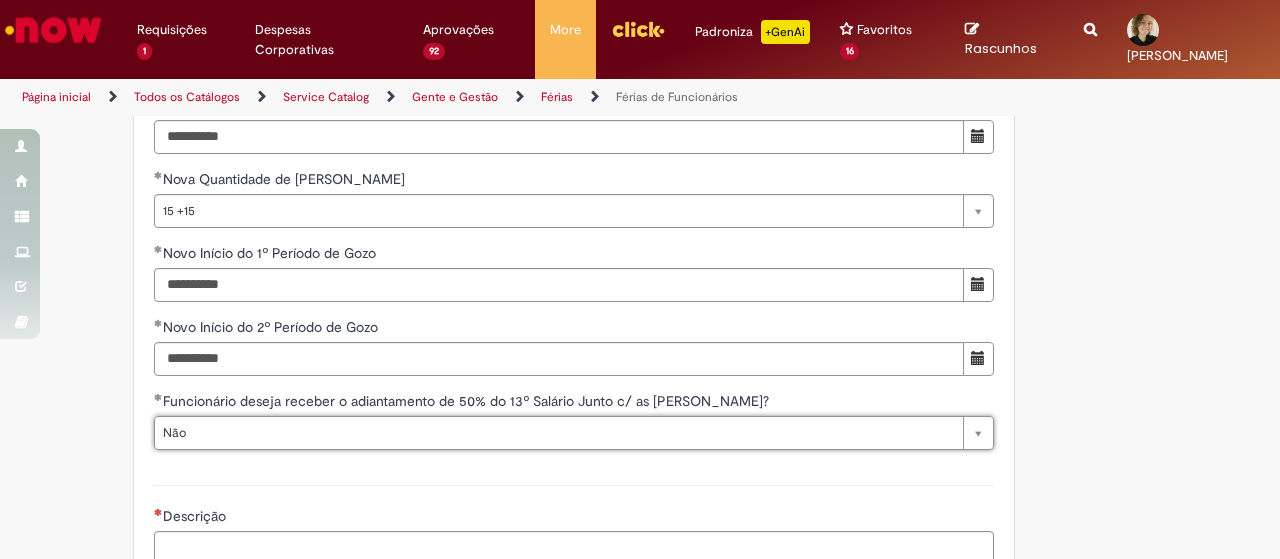 click on "Adicionar a Favoritos
Férias de Funcionários
Oferta destinada para esclarecimento de dúvidas e inclusões/exceções/cancelamentos de férias por exceções.
Utilize esta oferta:
Para ajustar, cancelar ou incluir férias com menos de 35 dias para o início;
Para fracionar suas férias em 03 períodos (se elegível);
Caso Click apresente alguma instabilidade no serviço de Férias que, mesmo após você abrir um  incidente  (e tiver evidência do número), não for corrigido por completo ou  em tempo de ajustar no próprio sistema;
> Para incluir, alterar ou cancelar Férias dentro do prazo de 35 dias de antecedência, é só acessar  Portal Click  > Você > Férias; > Para acessar a Diretriz de Férias, basta  clicar aqui
> Ficou com dúvidas sobre Férias via Termo? É só acessar a   FAQ – Fluxo de alteração de férias por exceção no Click Dúvidas Trabalhistas ." at bounding box center (640, -450) 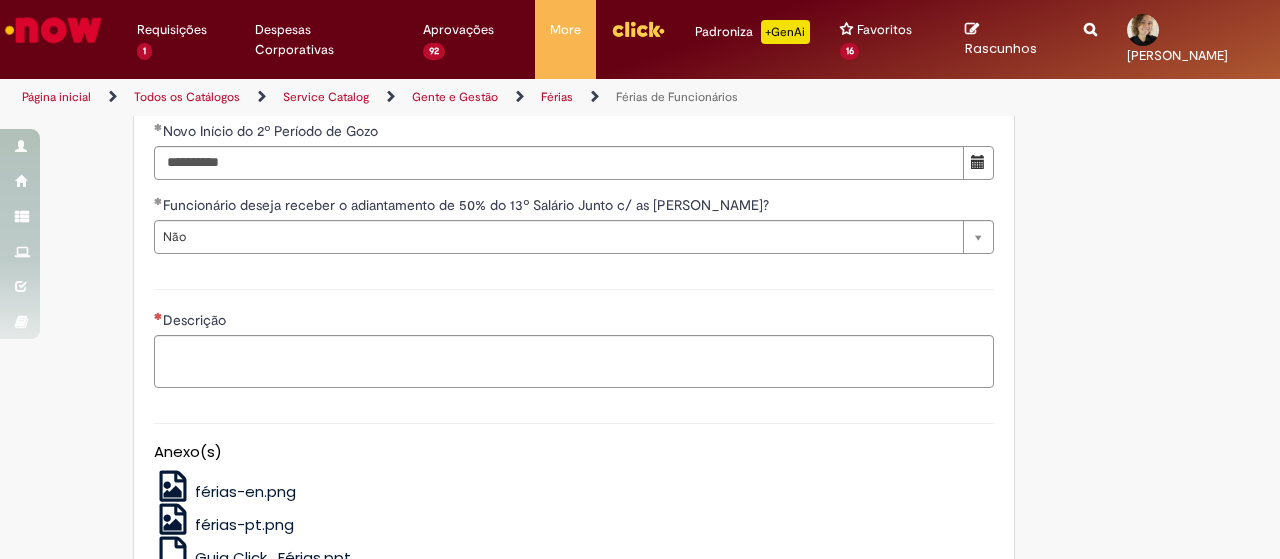 scroll, scrollTop: 2200, scrollLeft: 0, axis: vertical 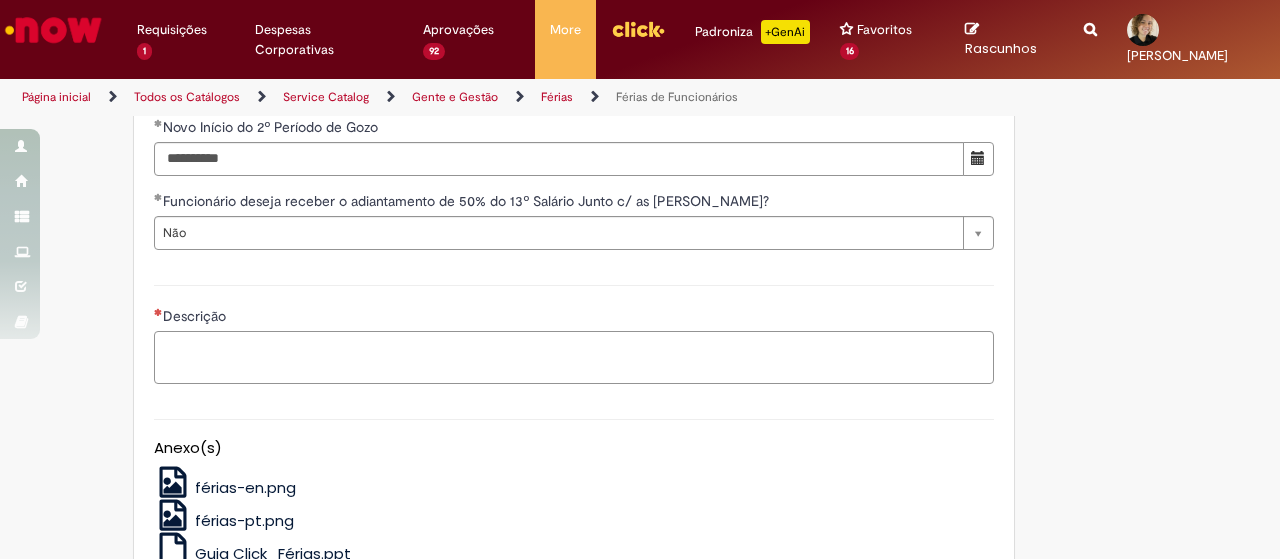 click on "Descrição" at bounding box center (574, 357) 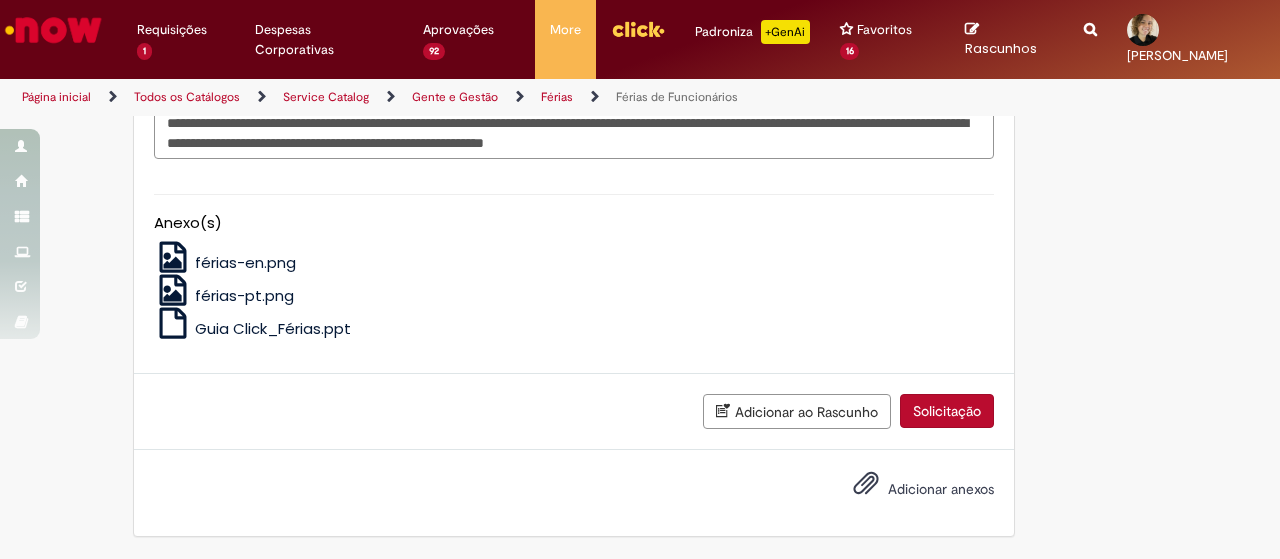 scroll, scrollTop: 2446, scrollLeft: 0, axis: vertical 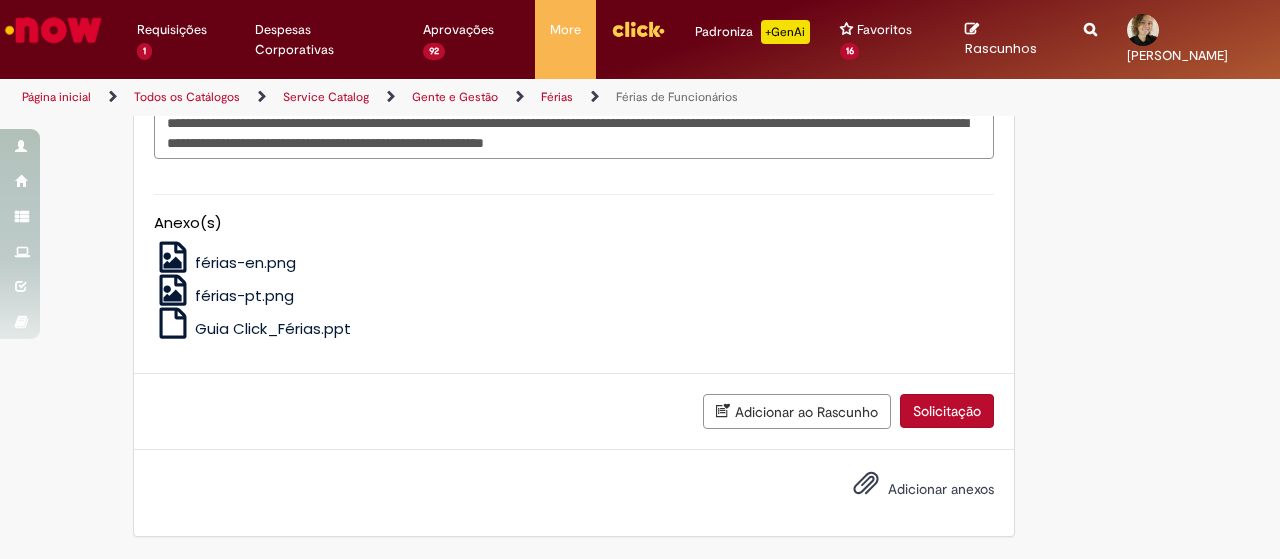 click on "Solicitação" at bounding box center [947, 411] 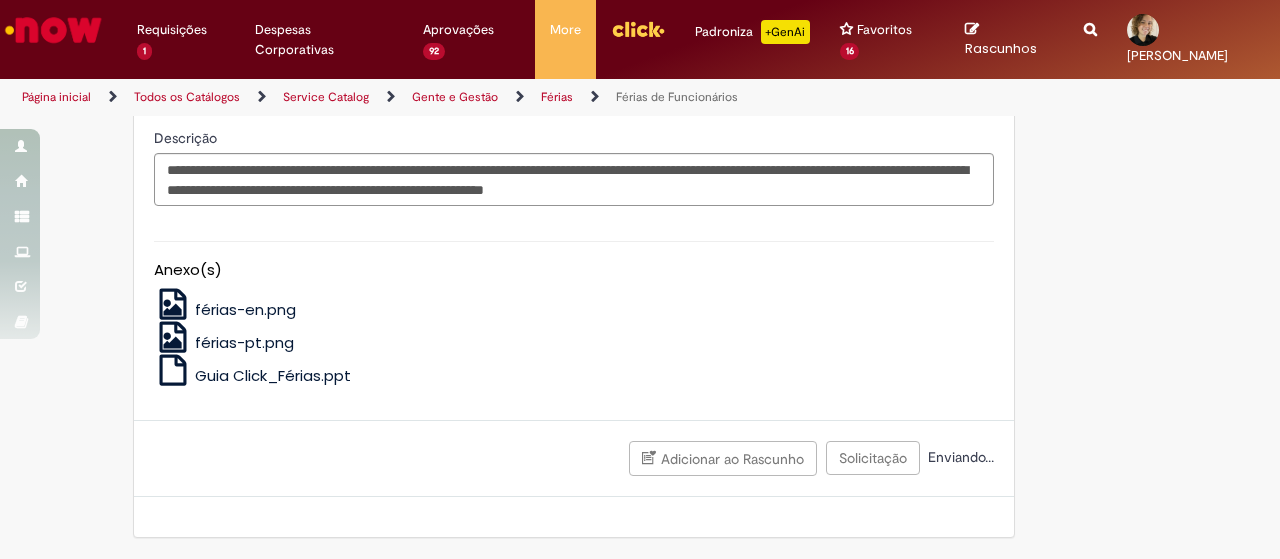 scroll, scrollTop: 2401, scrollLeft: 0, axis: vertical 